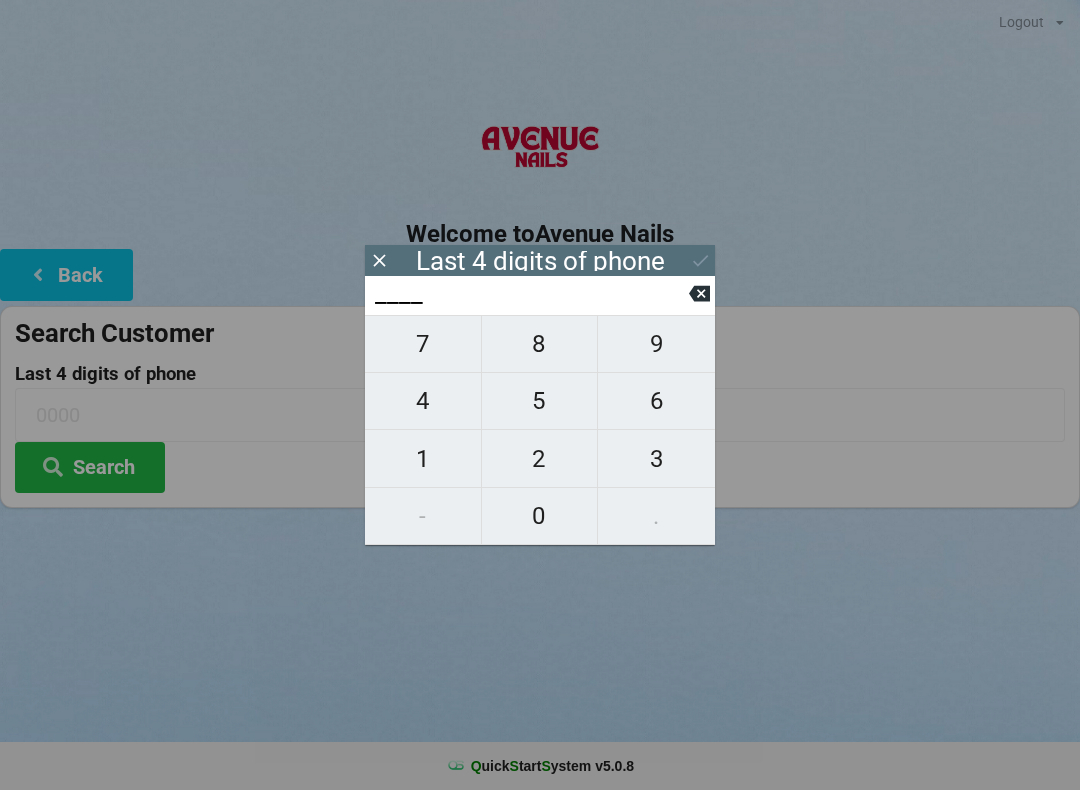 scroll, scrollTop: 0, scrollLeft: 0, axis: both 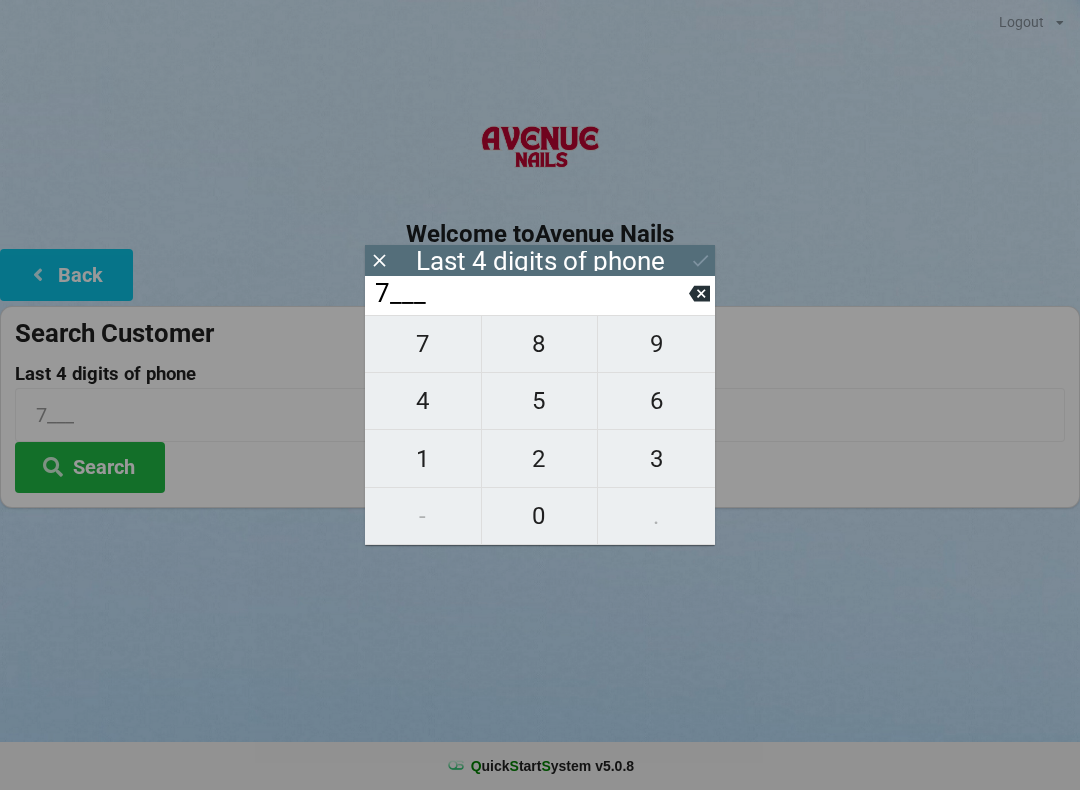 click on "6" at bounding box center [656, 401] 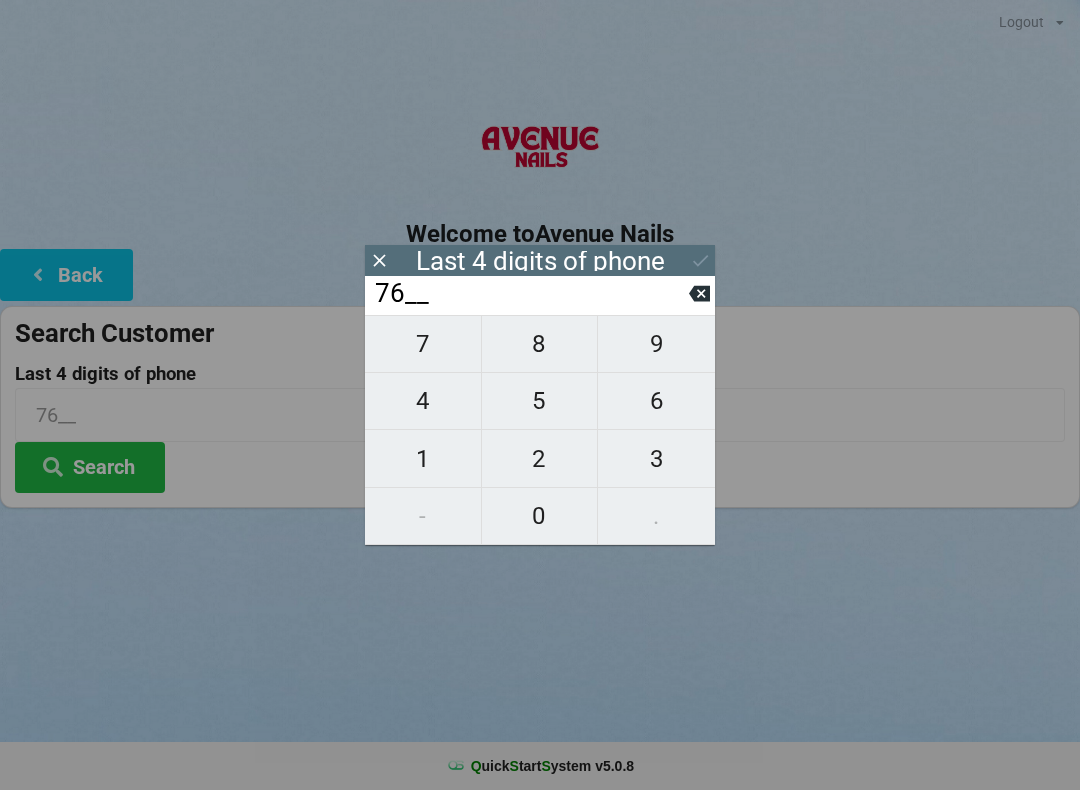 click on "9" at bounding box center (656, 344) 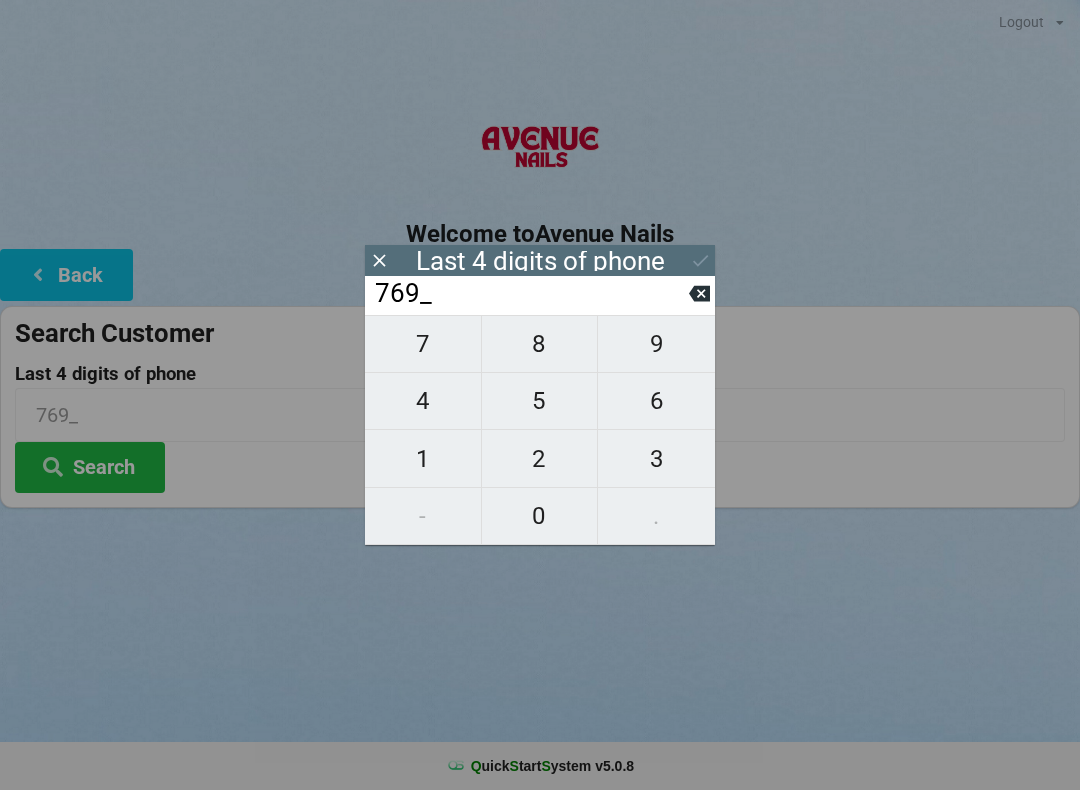 click on "769_" at bounding box center (531, 294) 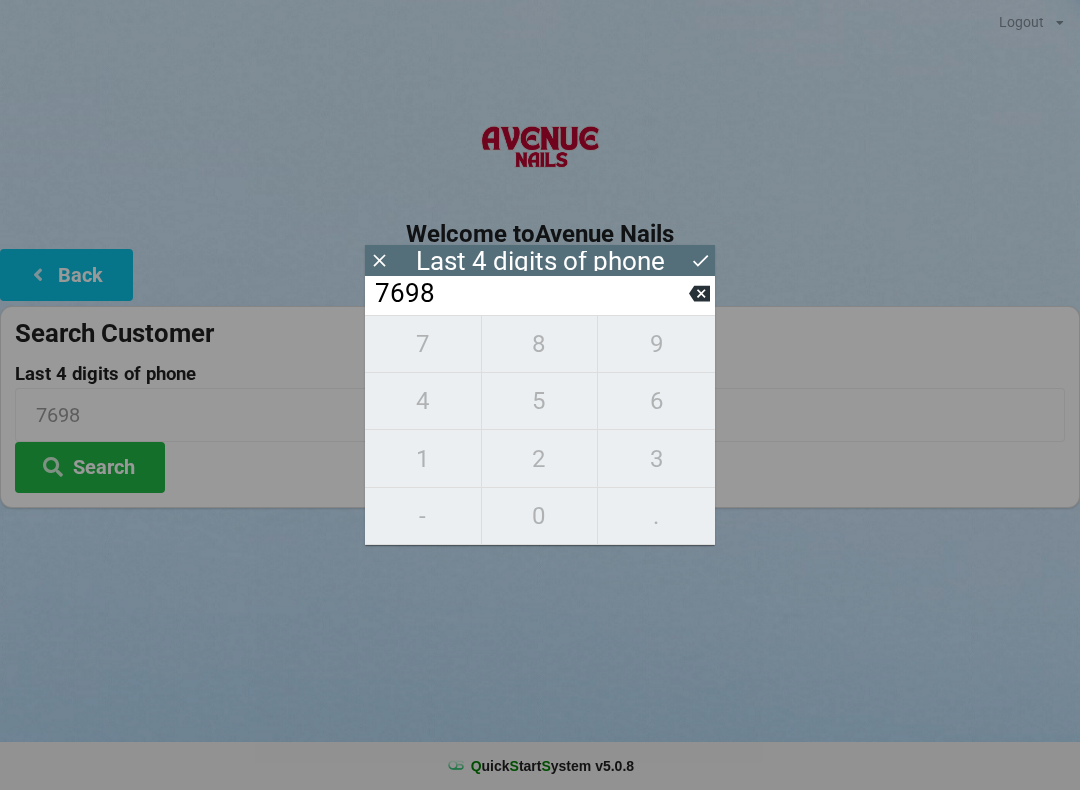 click 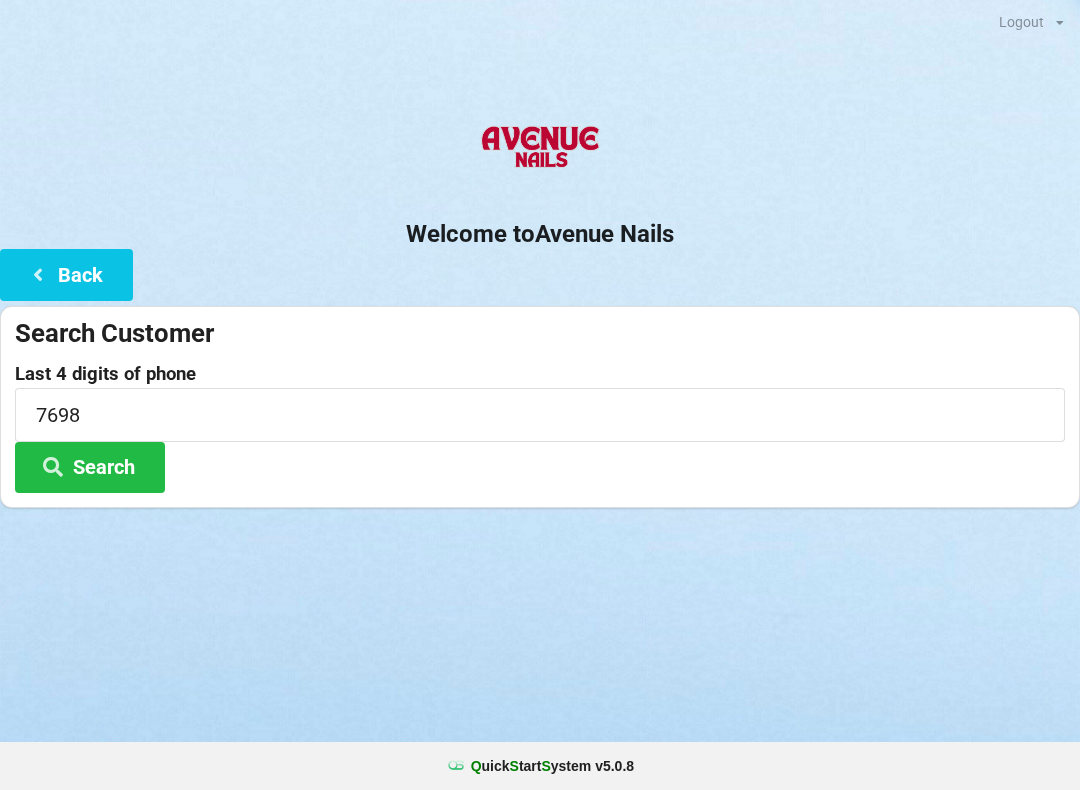 click on "Search" at bounding box center (90, 467) 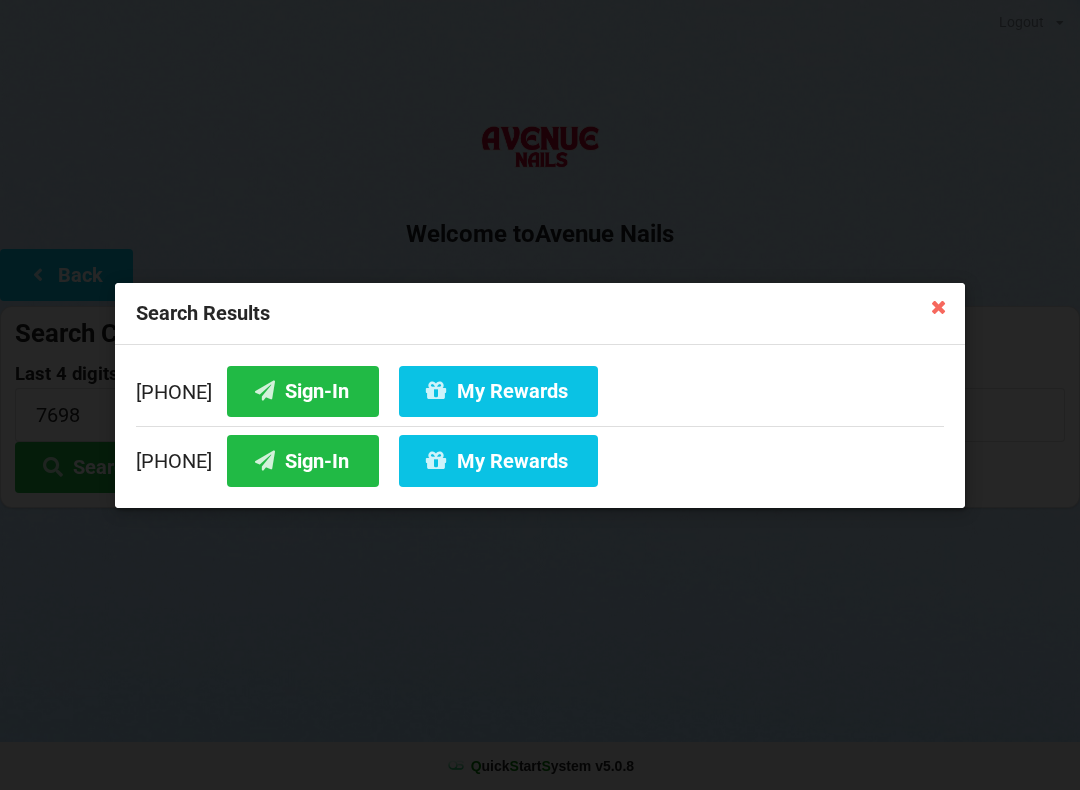 click at bounding box center (265, 459) 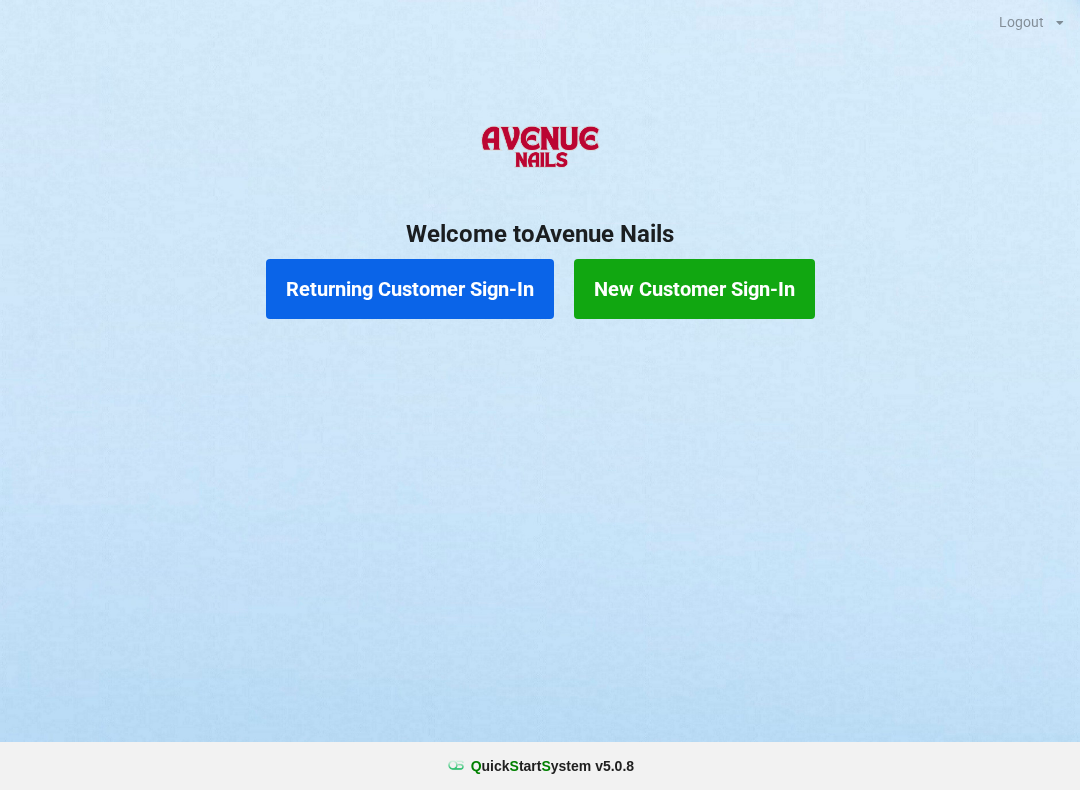 click on "Returning Customer Sign-In" at bounding box center (410, 289) 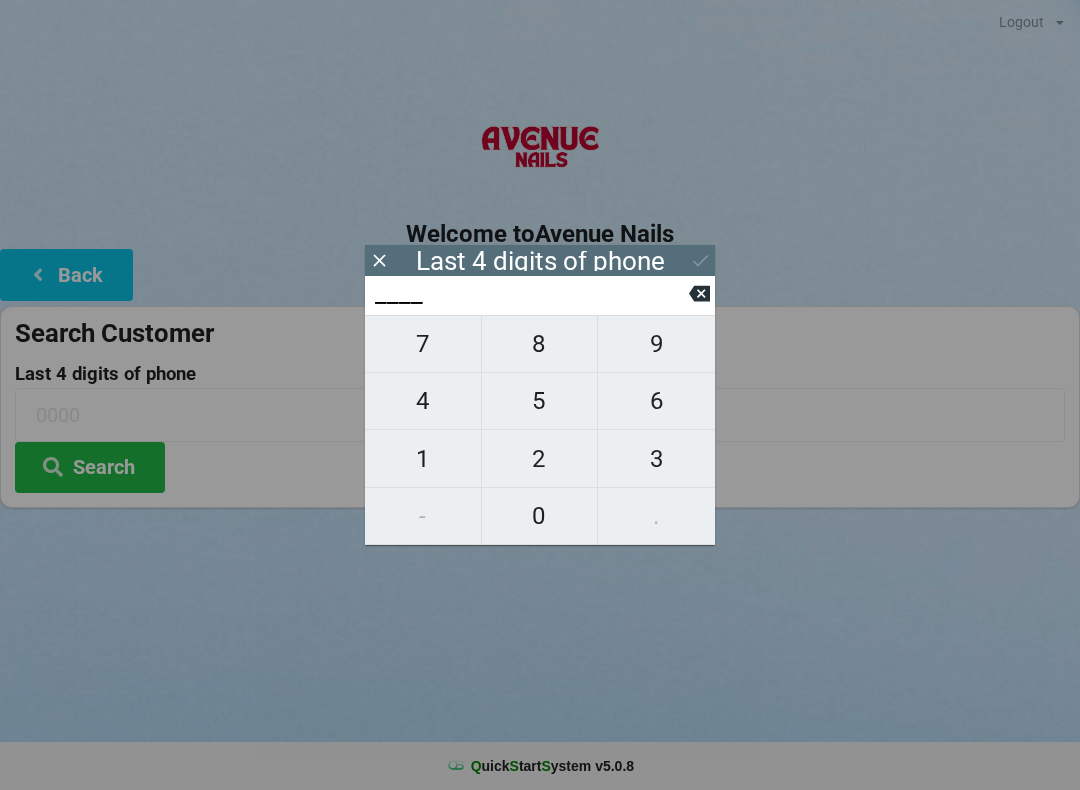 click on "1" at bounding box center [423, 459] 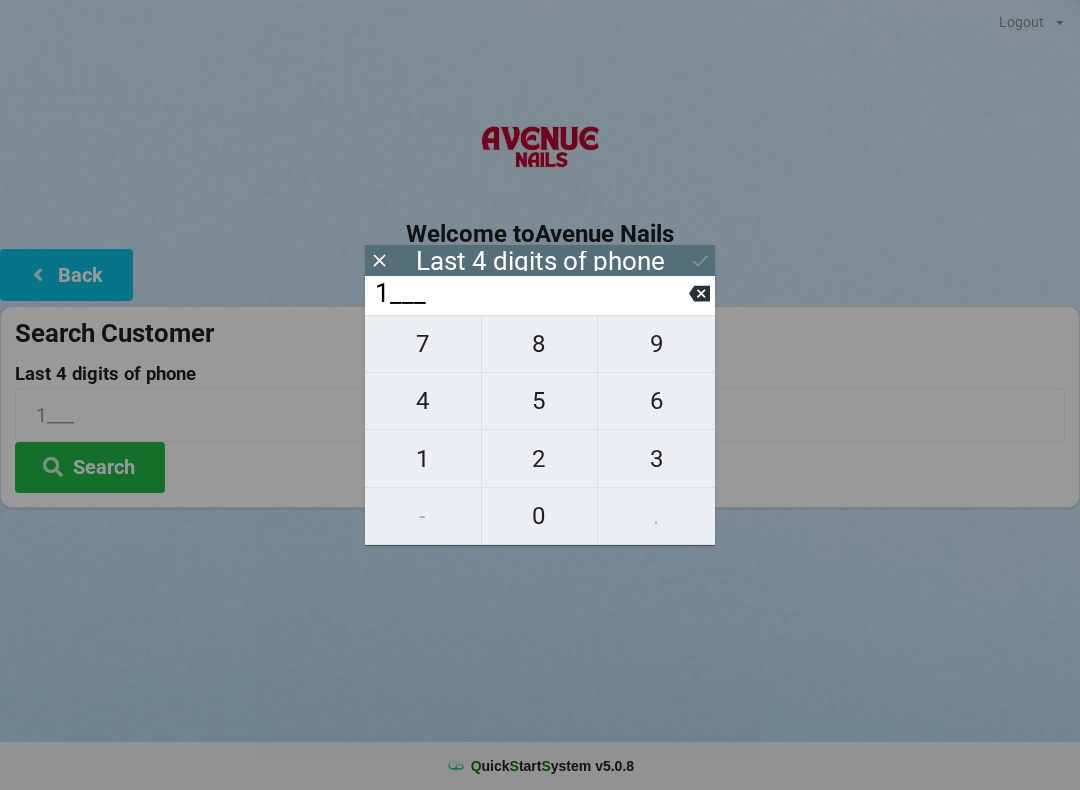 click on "4" at bounding box center [423, 401] 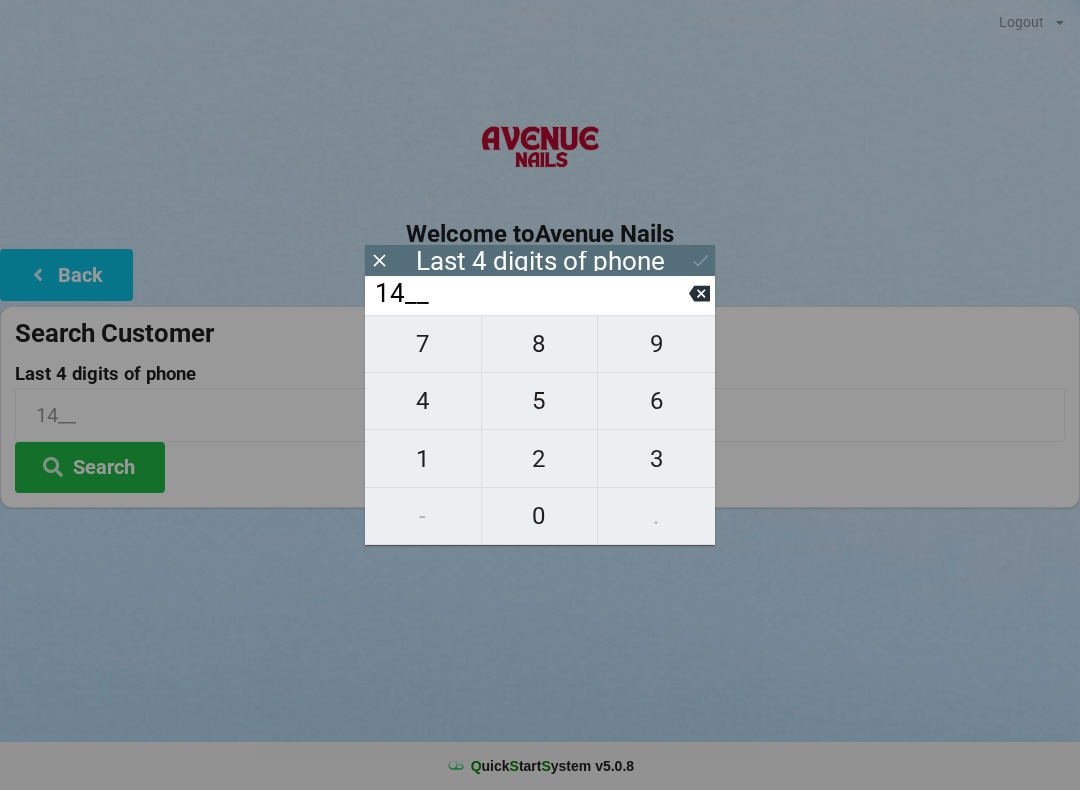 click on "5" at bounding box center [540, 401] 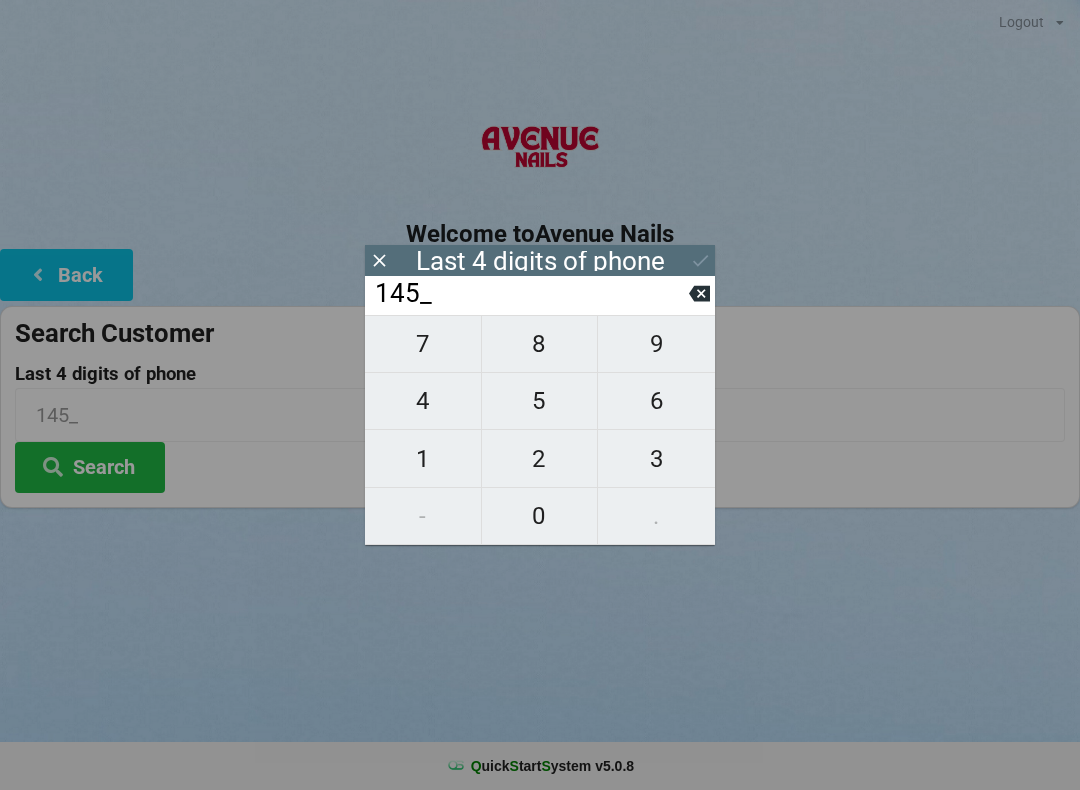 click on "1" at bounding box center (423, 459) 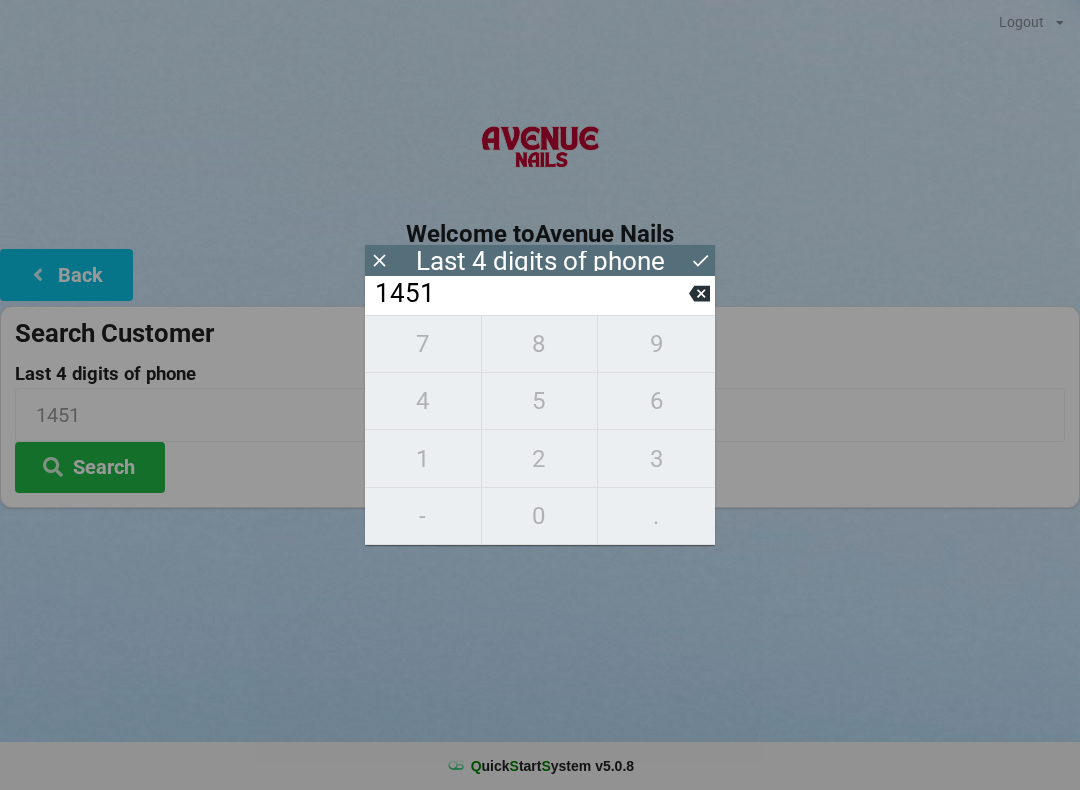 click 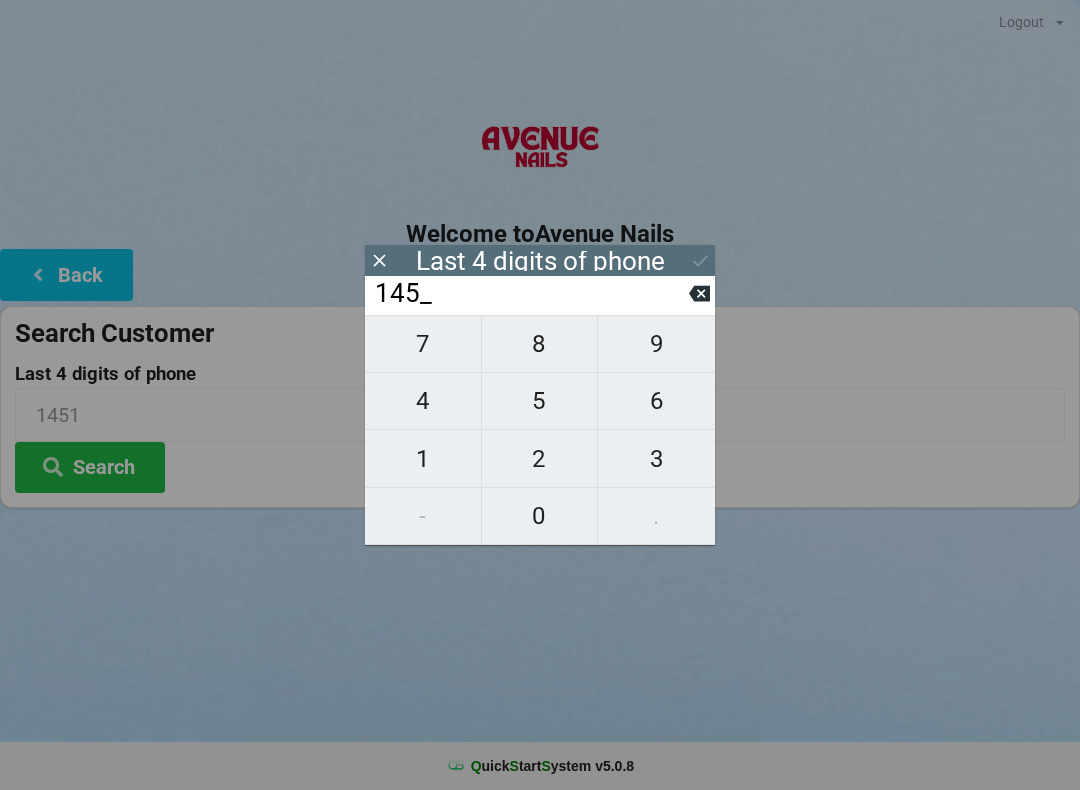 click 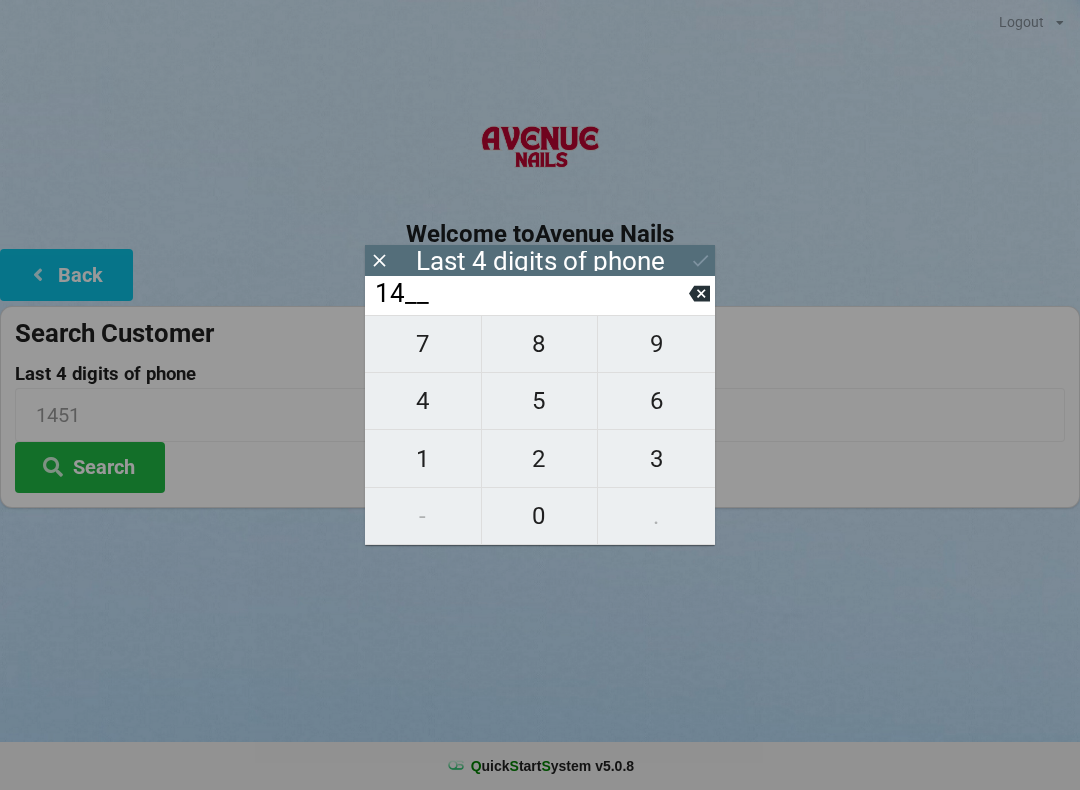 click 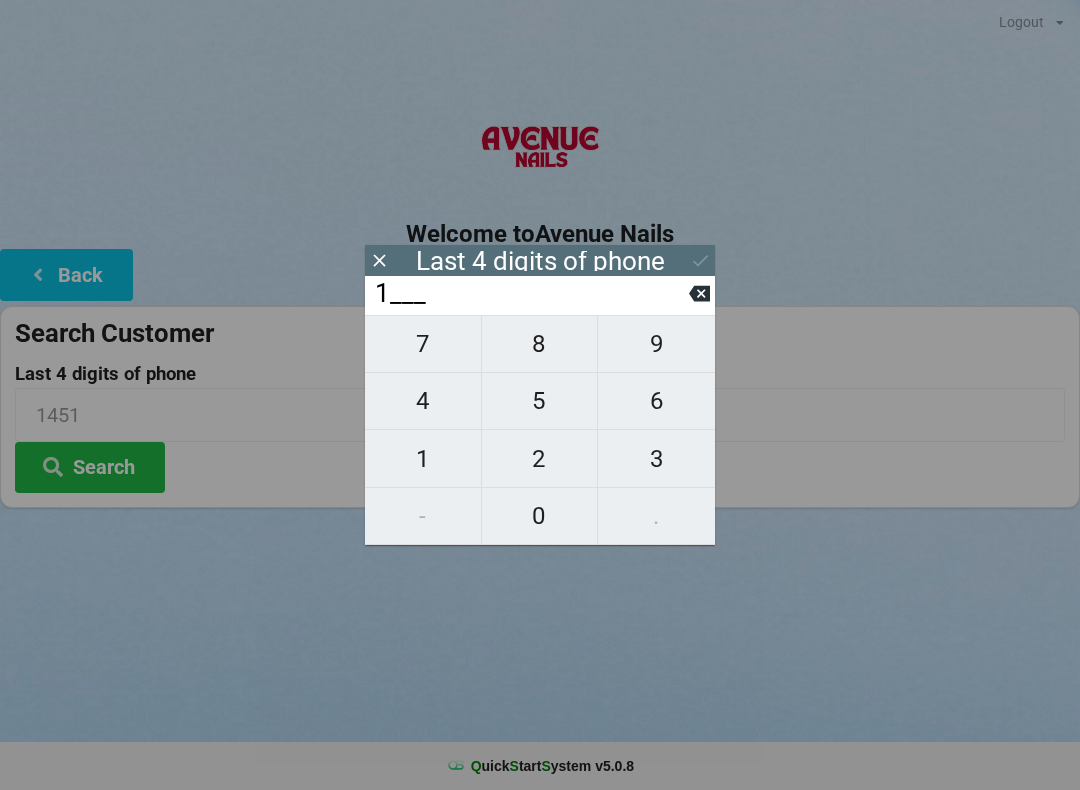 click 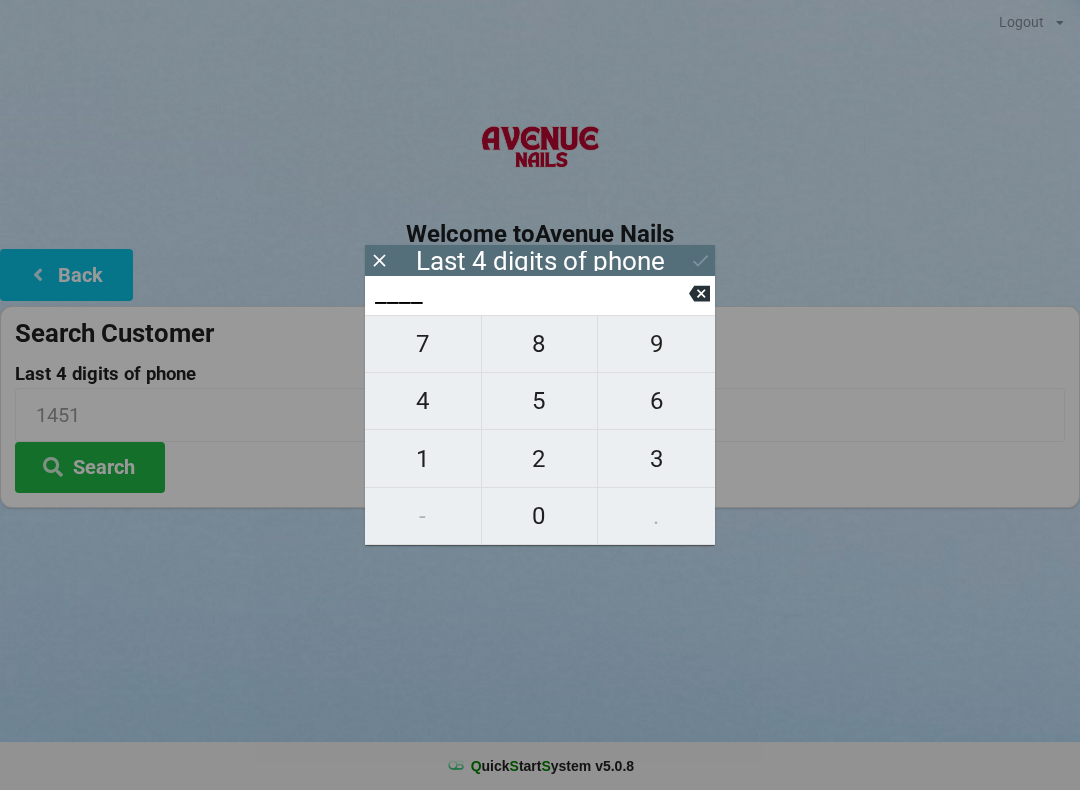 click on "7" at bounding box center (423, 344) 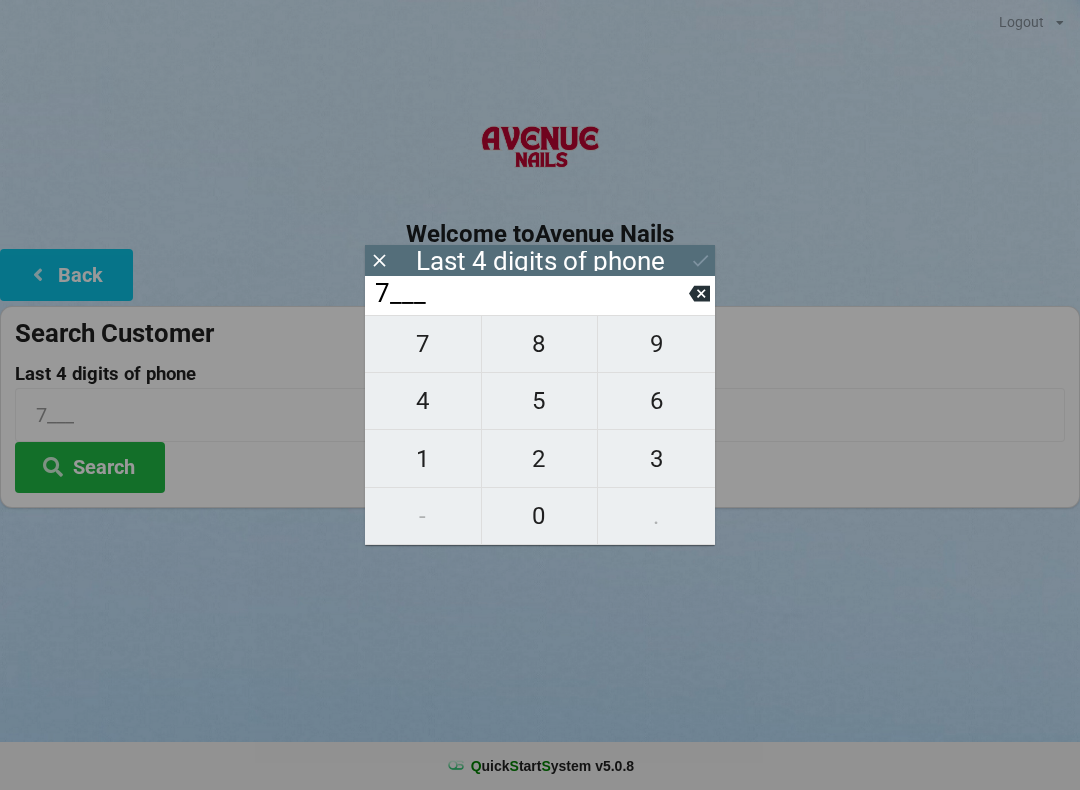 click on "4" at bounding box center [423, 401] 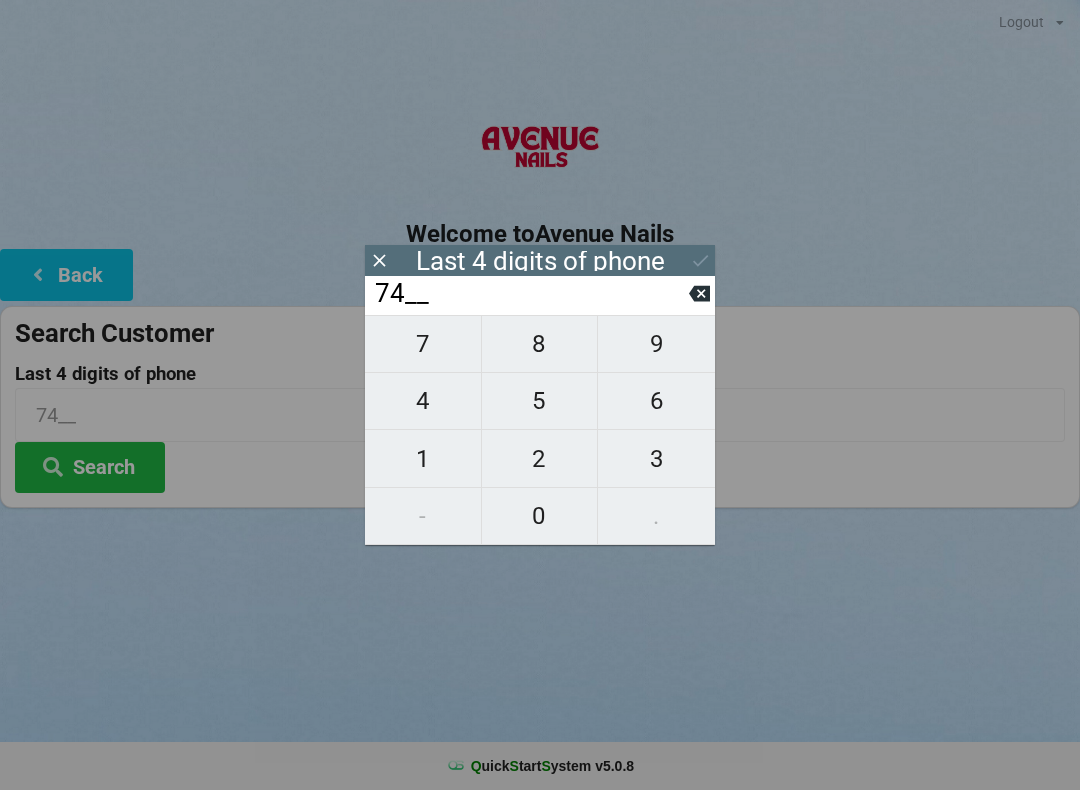 click on "5" at bounding box center (540, 401) 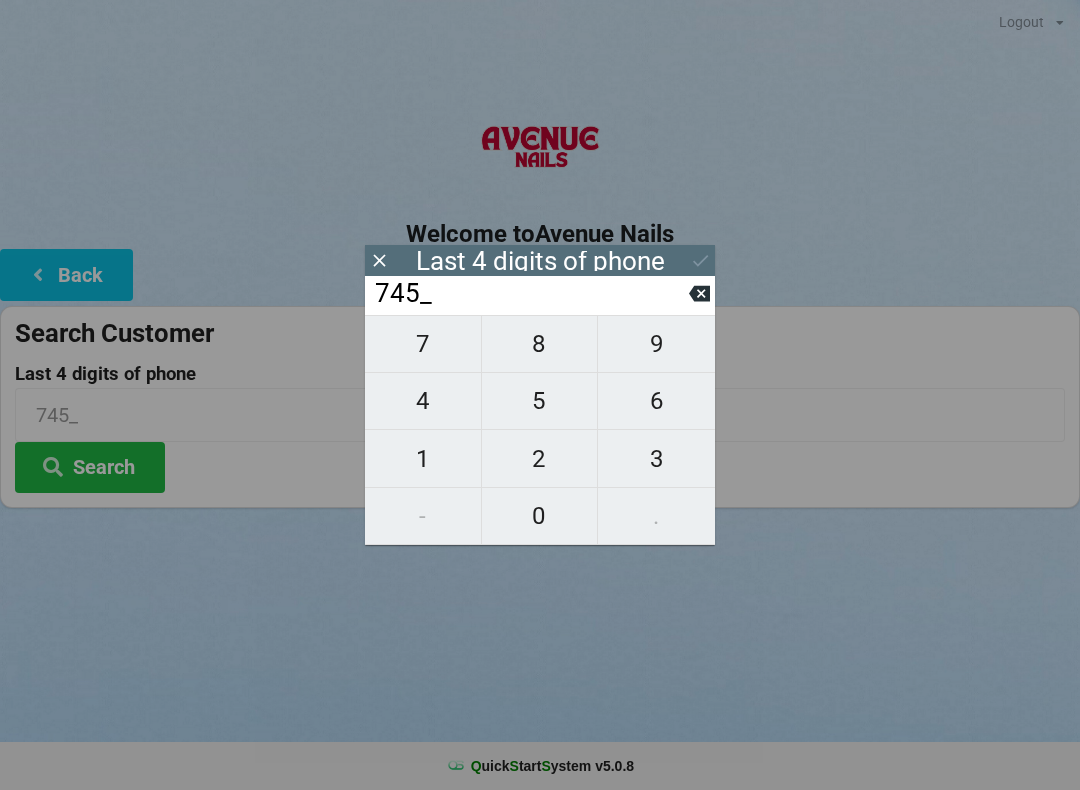 click on "7" at bounding box center [423, 344] 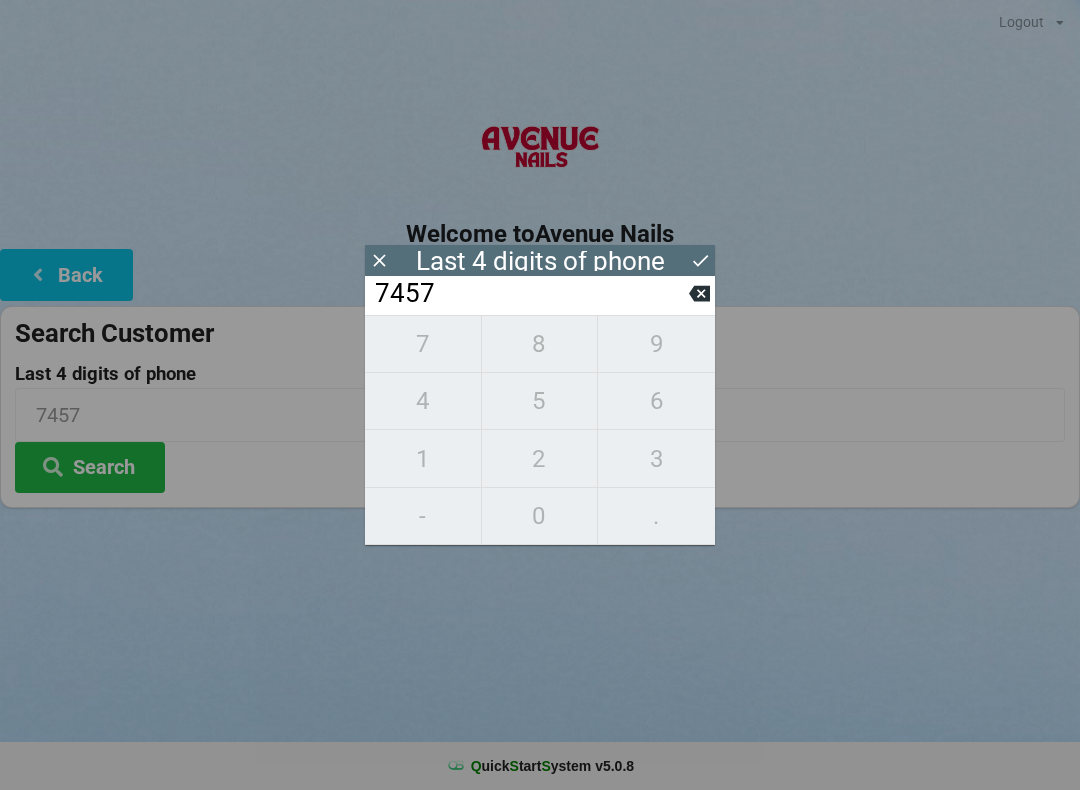 click at bounding box center (700, 260) 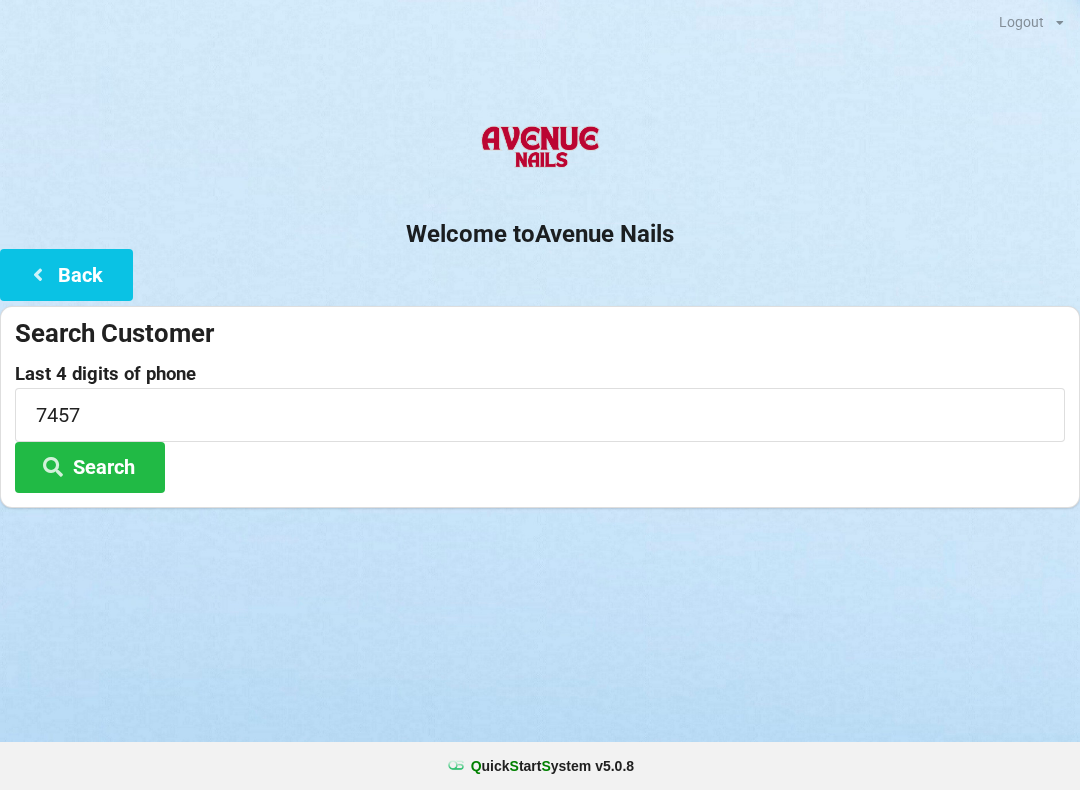 click on "Search" at bounding box center [90, 467] 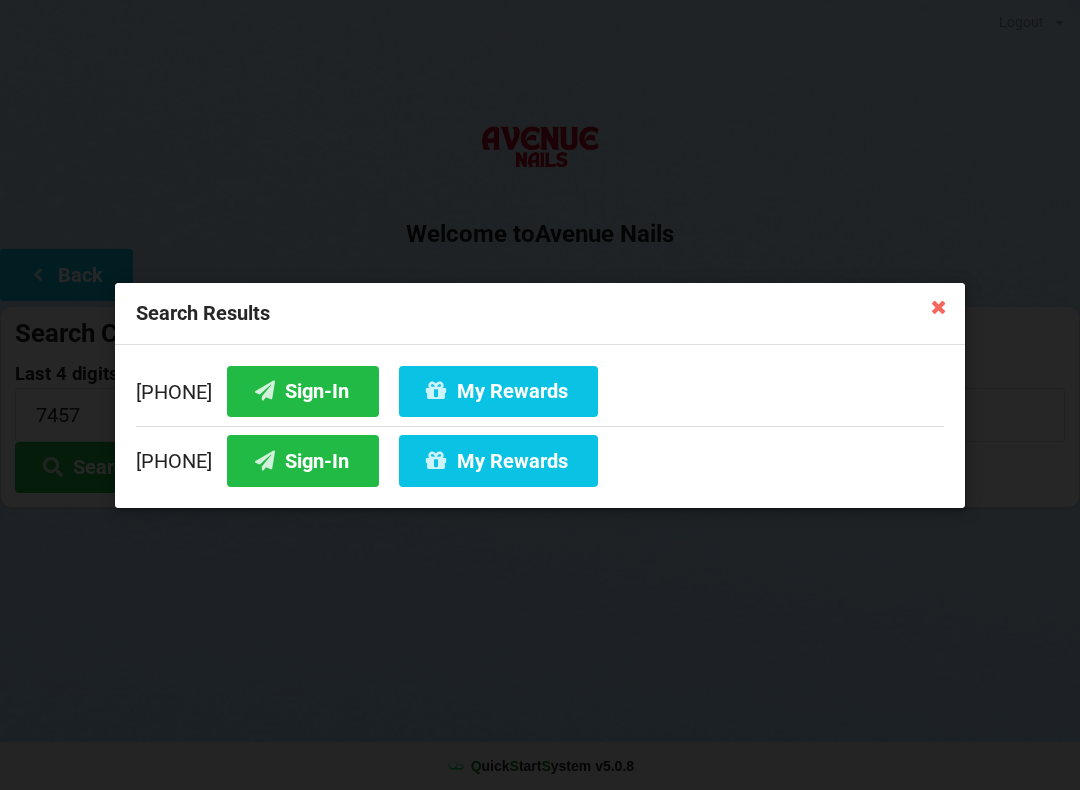 click at bounding box center [265, 459] 